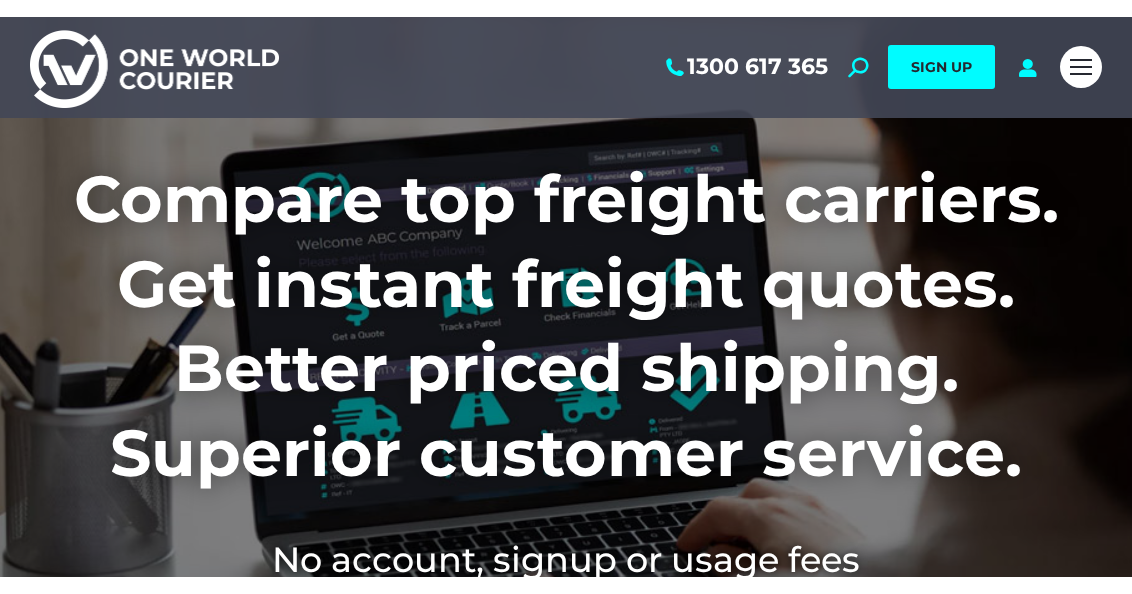 scroll, scrollTop: 0, scrollLeft: 0, axis: both 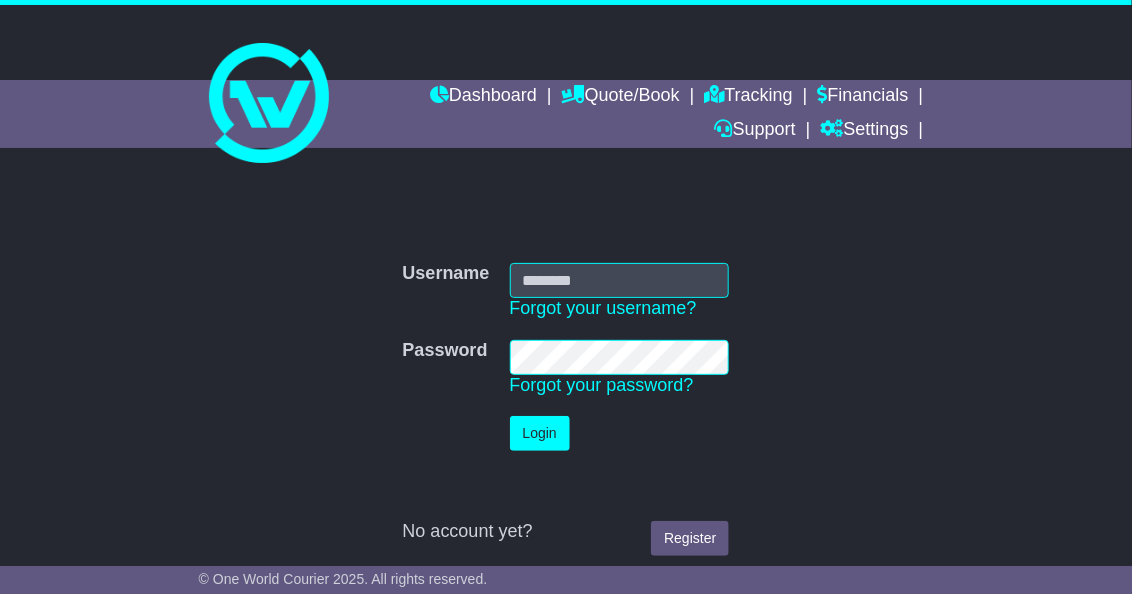 type on "**********" 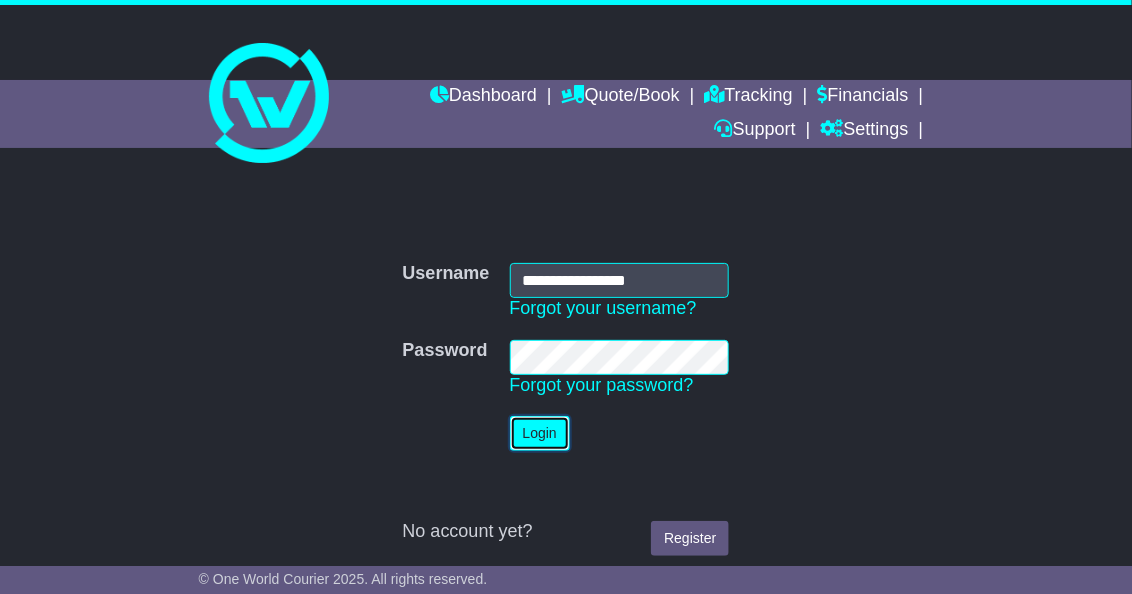 click on "Login" at bounding box center (540, 433) 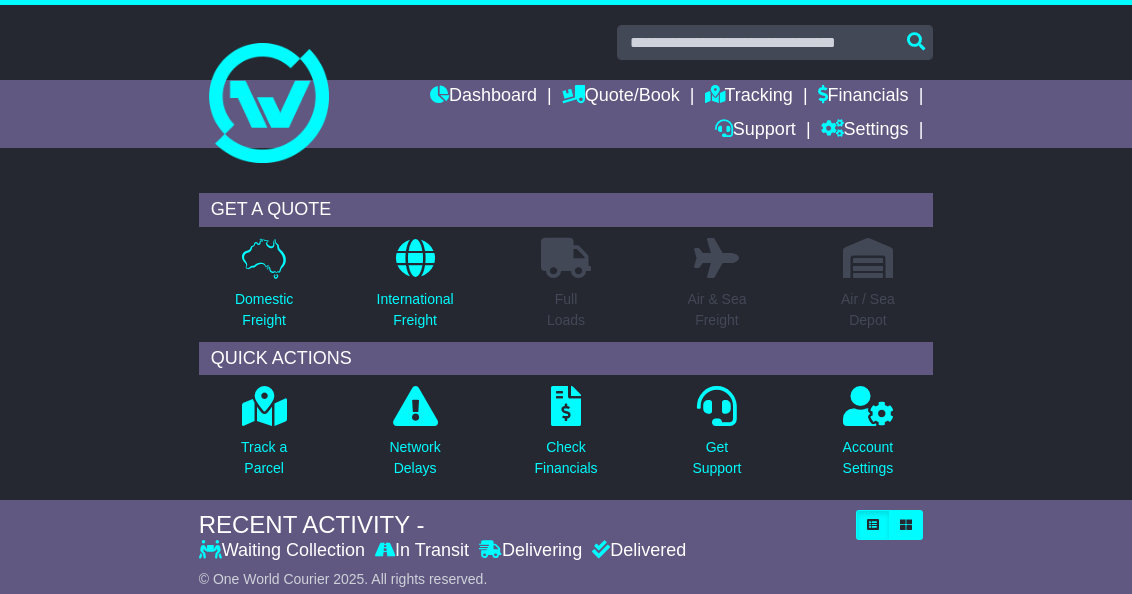 scroll, scrollTop: 0, scrollLeft: 0, axis: both 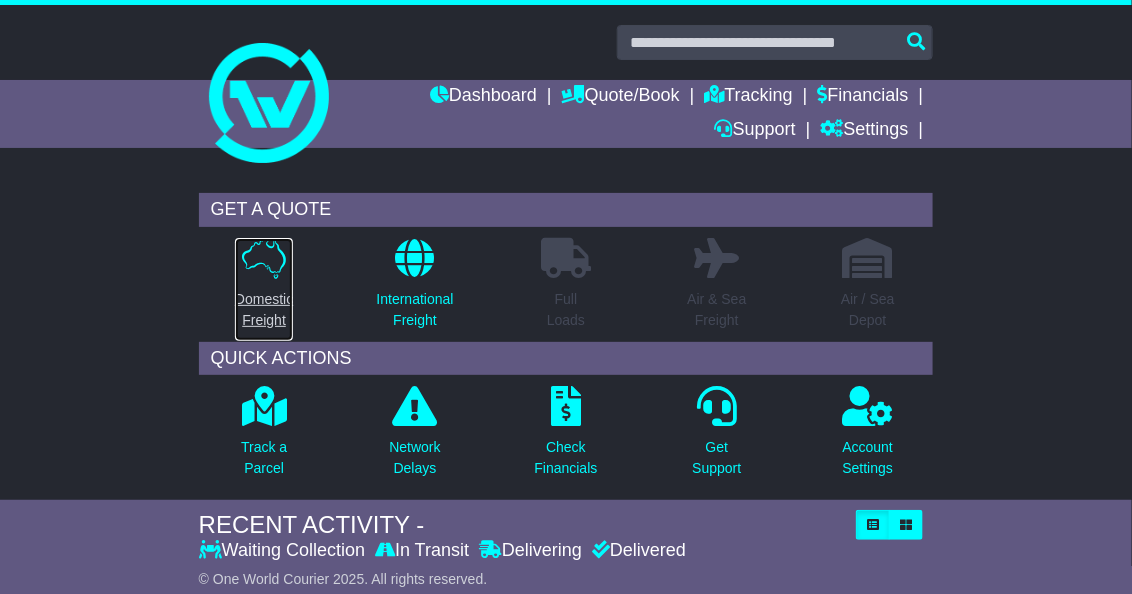 click at bounding box center (264, 258) 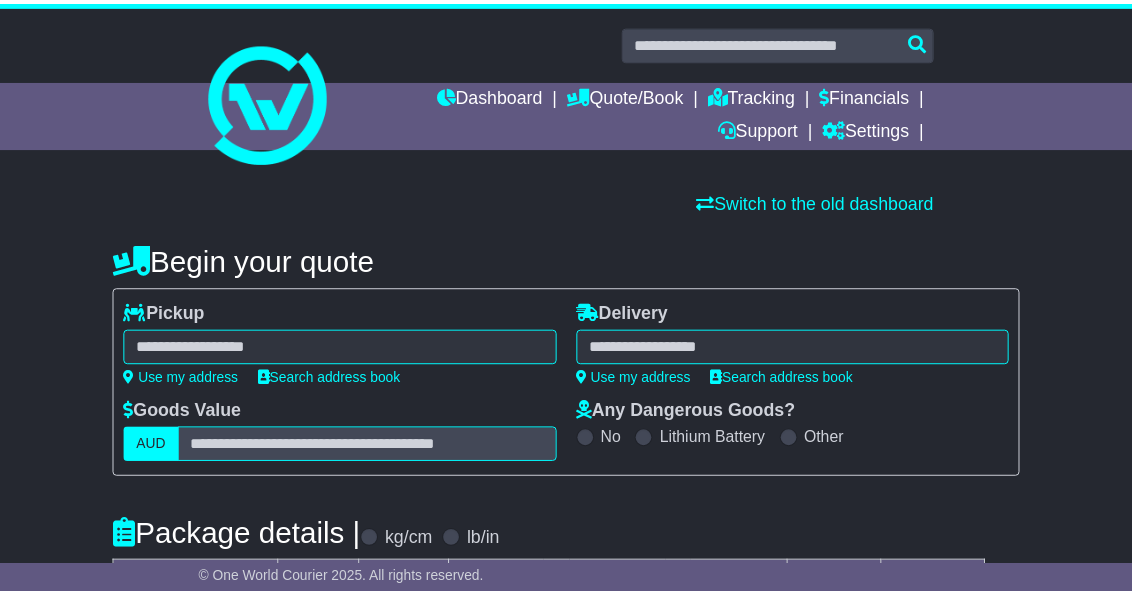 scroll, scrollTop: 0, scrollLeft: 0, axis: both 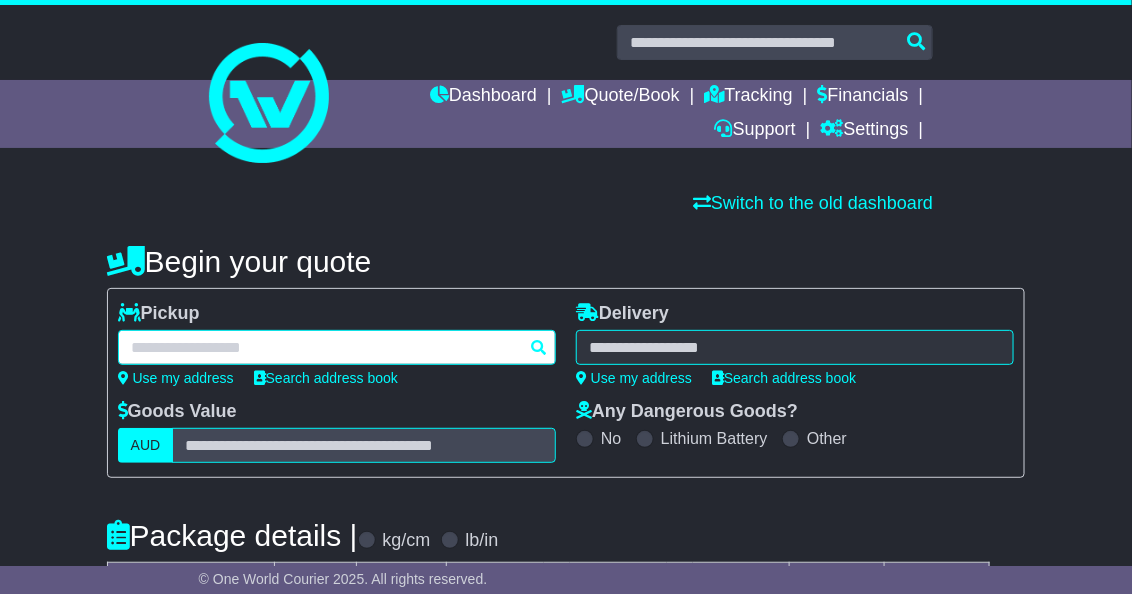 click at bounding box center [337, 347] 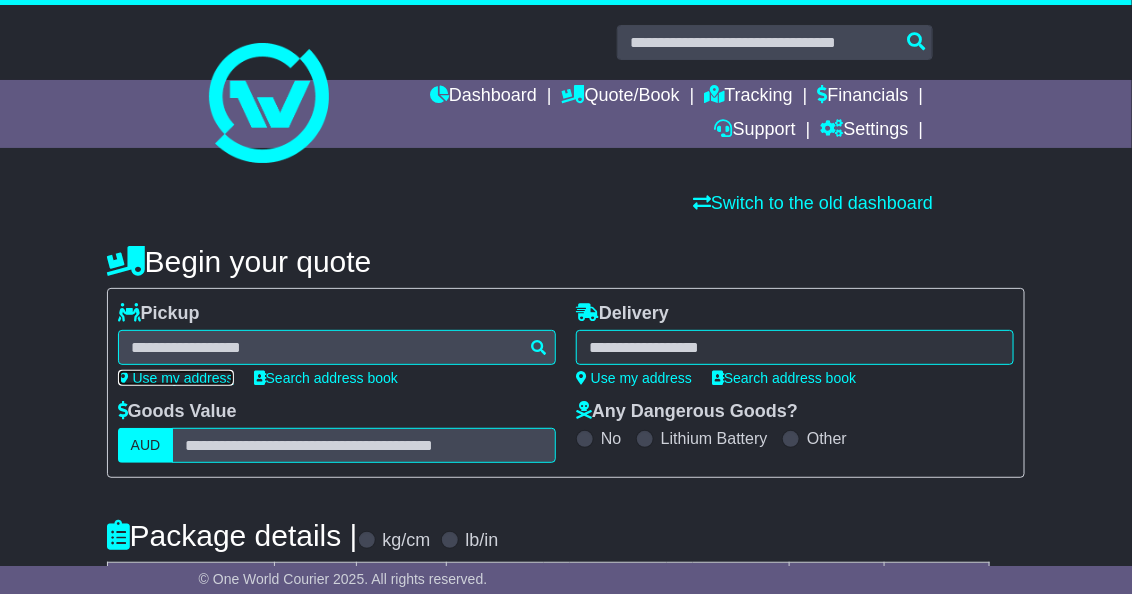 click on "Use my address" at bounding box center [176, 378] 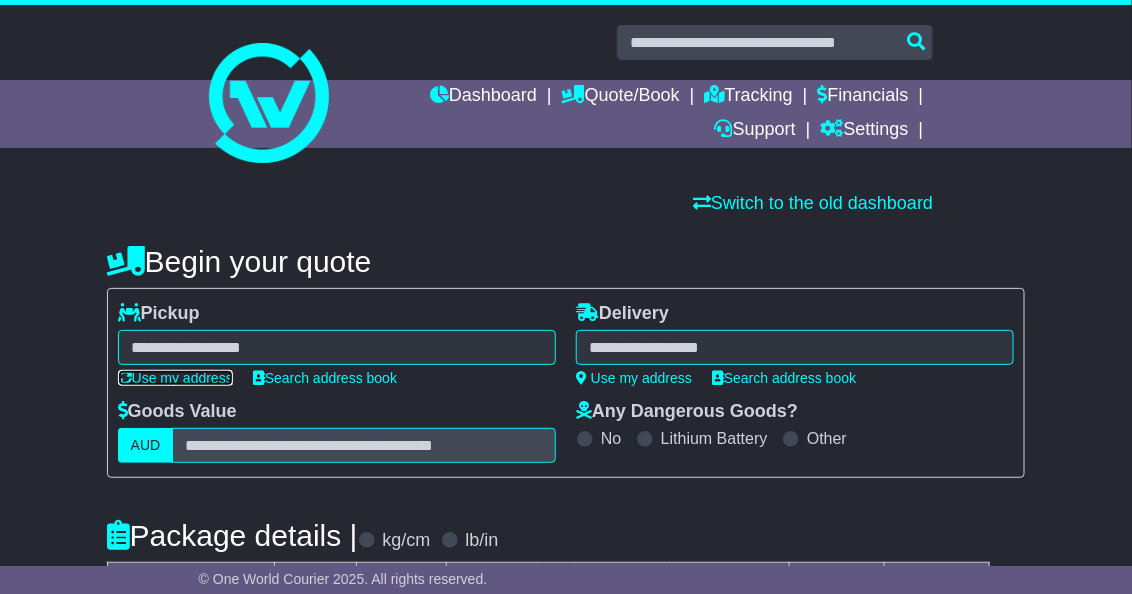 type on "**********" 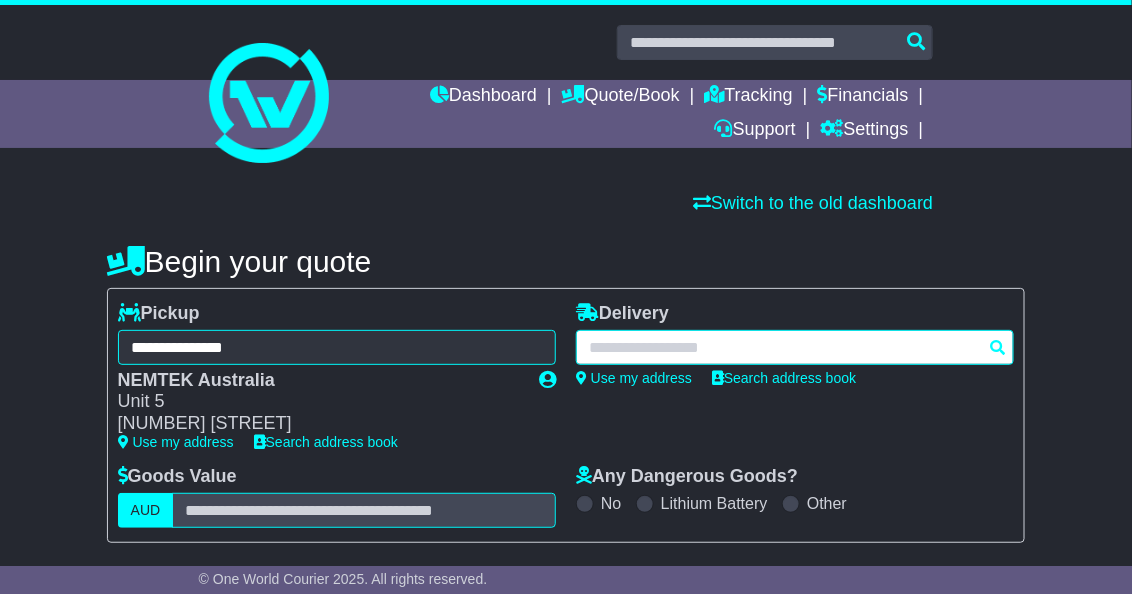 click at bounding box center [795, 347] 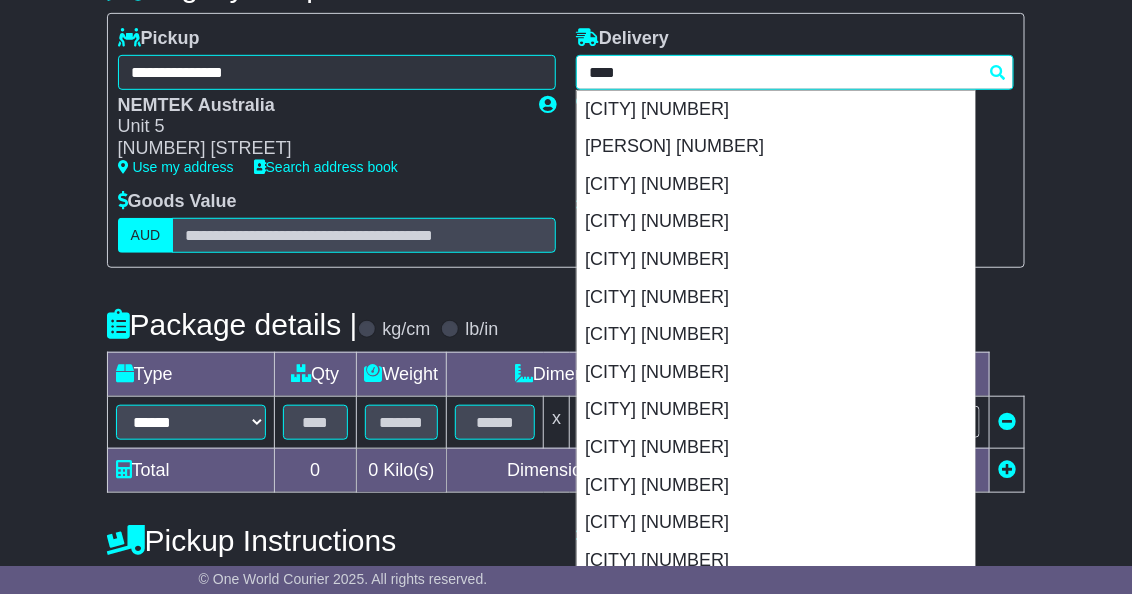 scroll, scrollTop: 276, scrollLeft: 0, axis: vertical 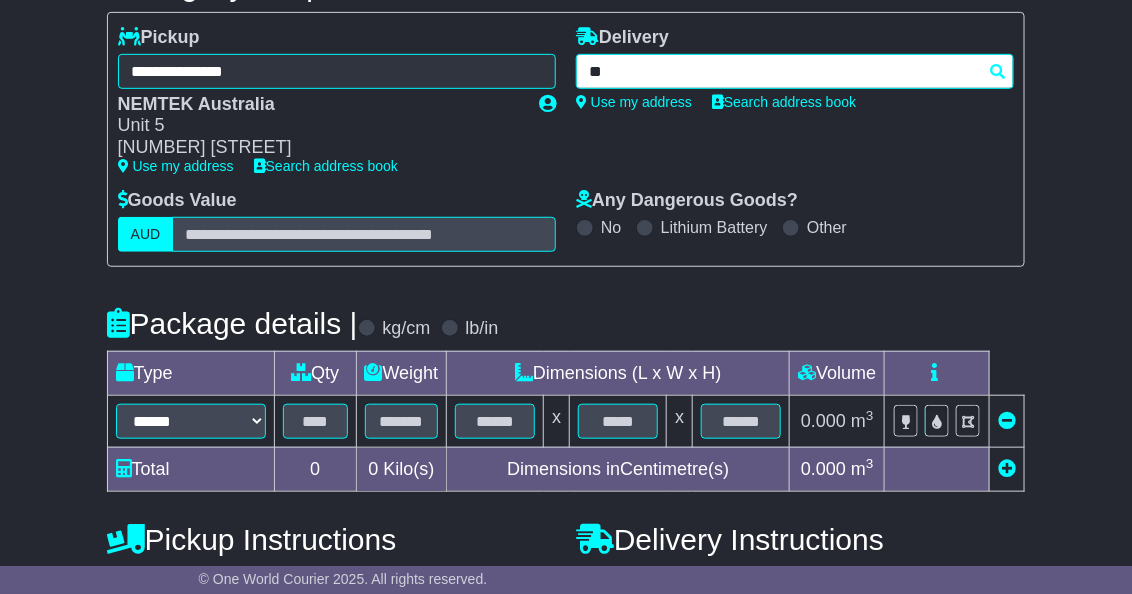 type on "*" 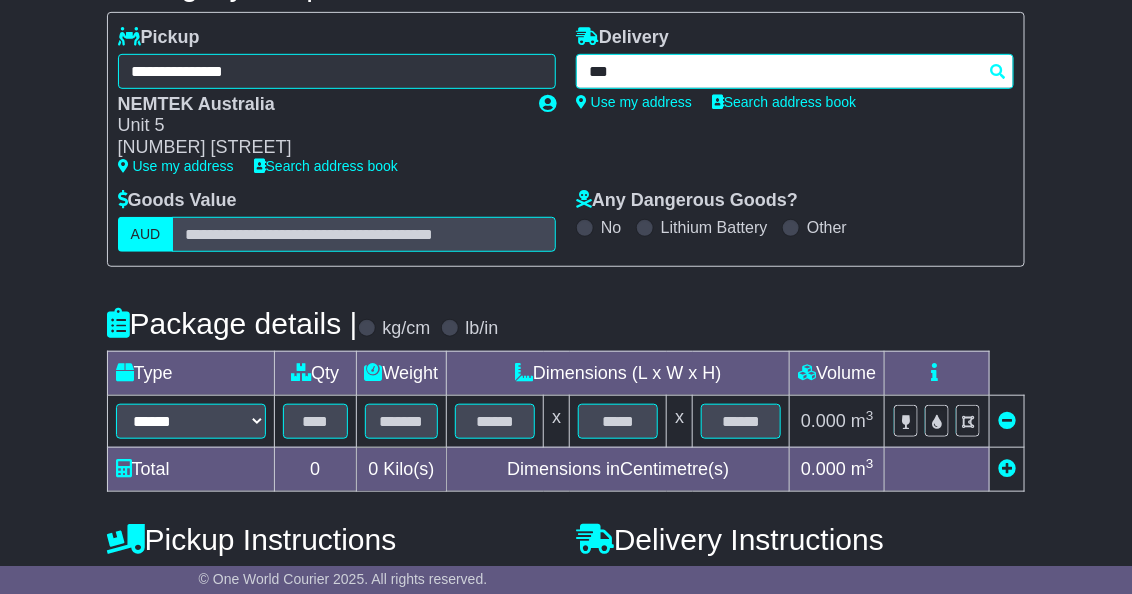 type on "****" 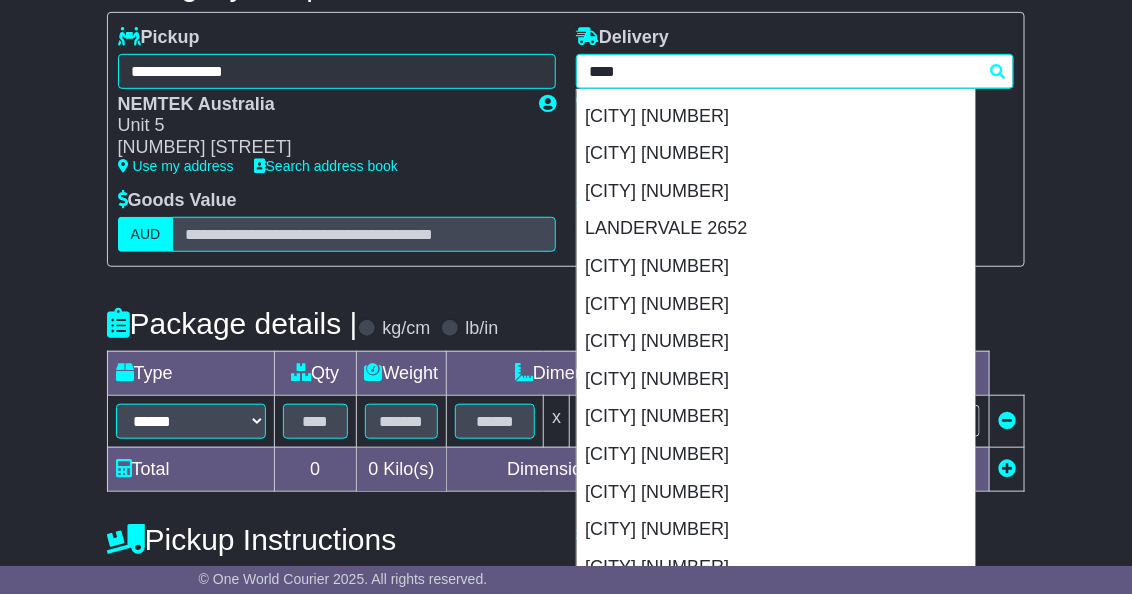 scroll, scrollTop: 214, scrollLeft: 0, axis: vertical 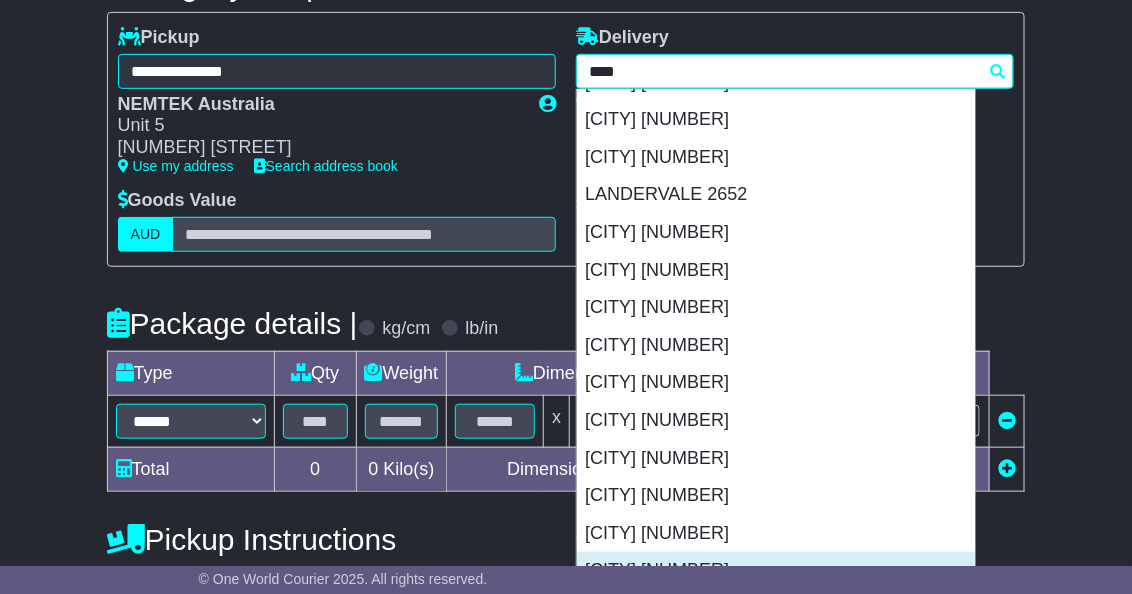 click on "[CITY] [NUMBER]" at bounding box center [776, 571] 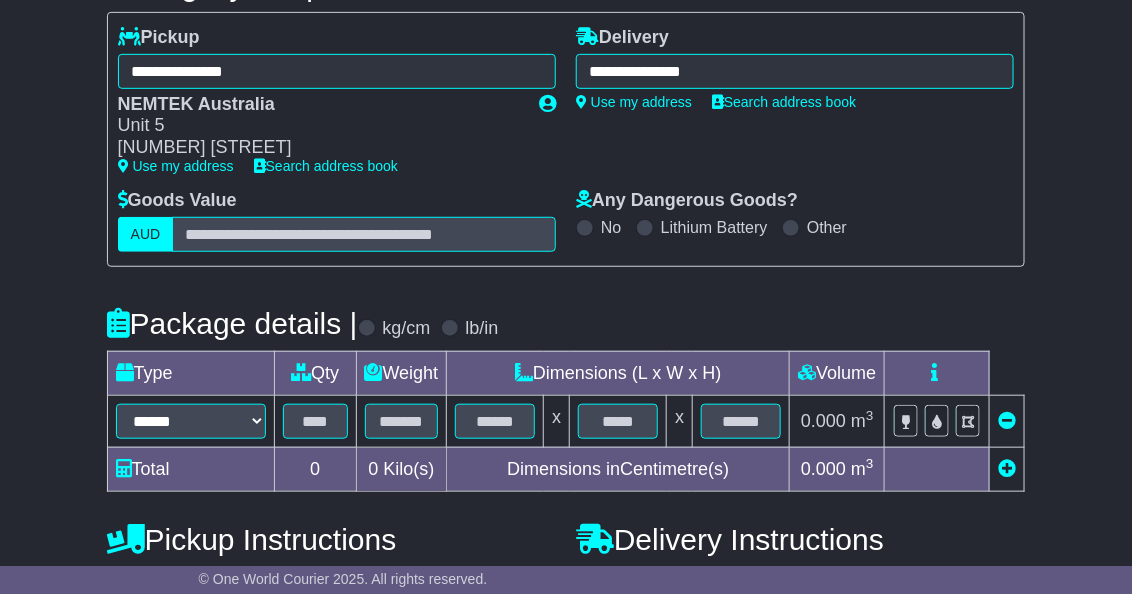 type on "**********" 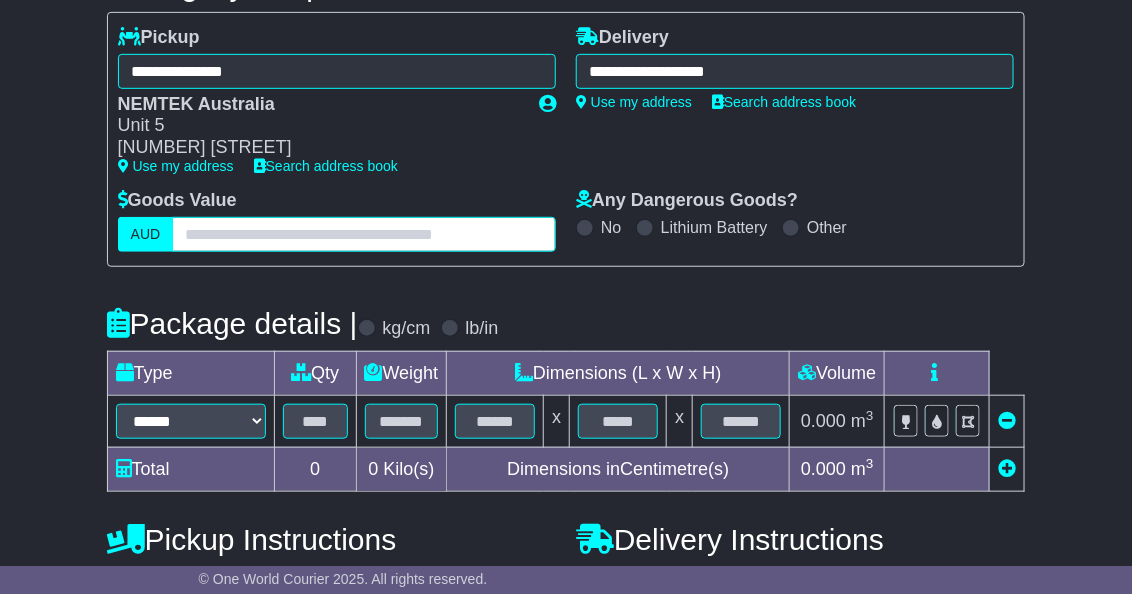 click at bounding box center [364, 234] 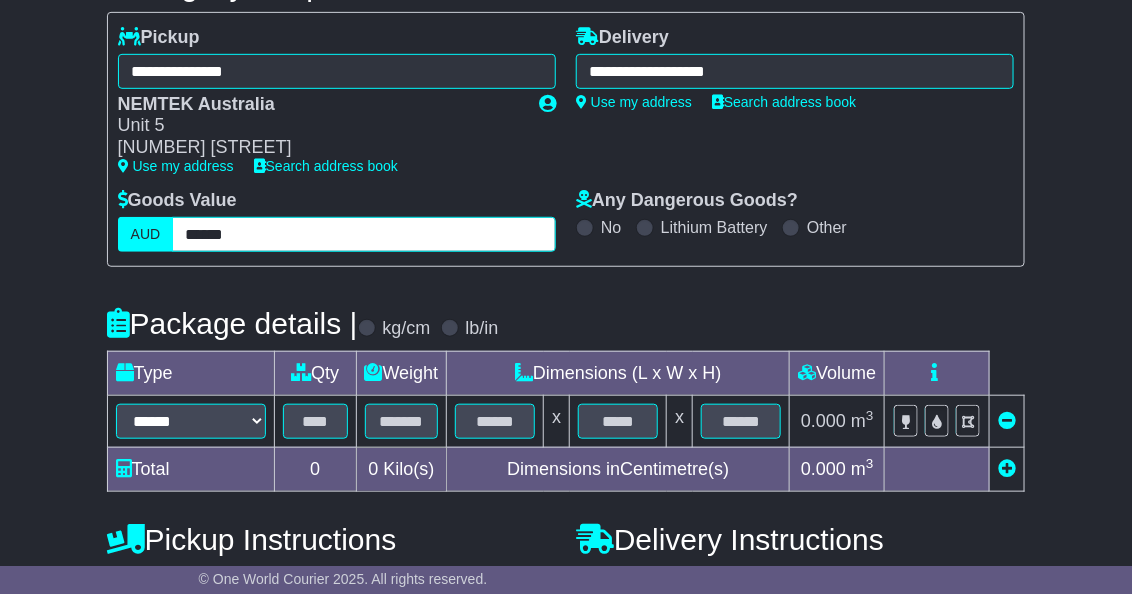 type on "******" 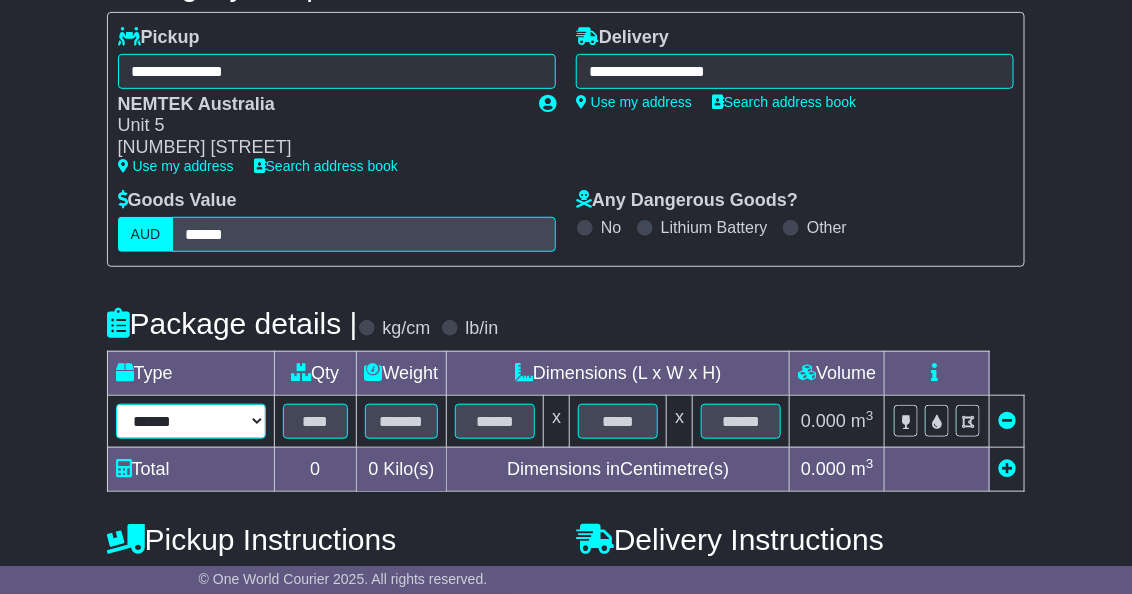click on "****** ****** *** ******** ***** **** **** ****** *** *******" at bounding box center [191, 421] 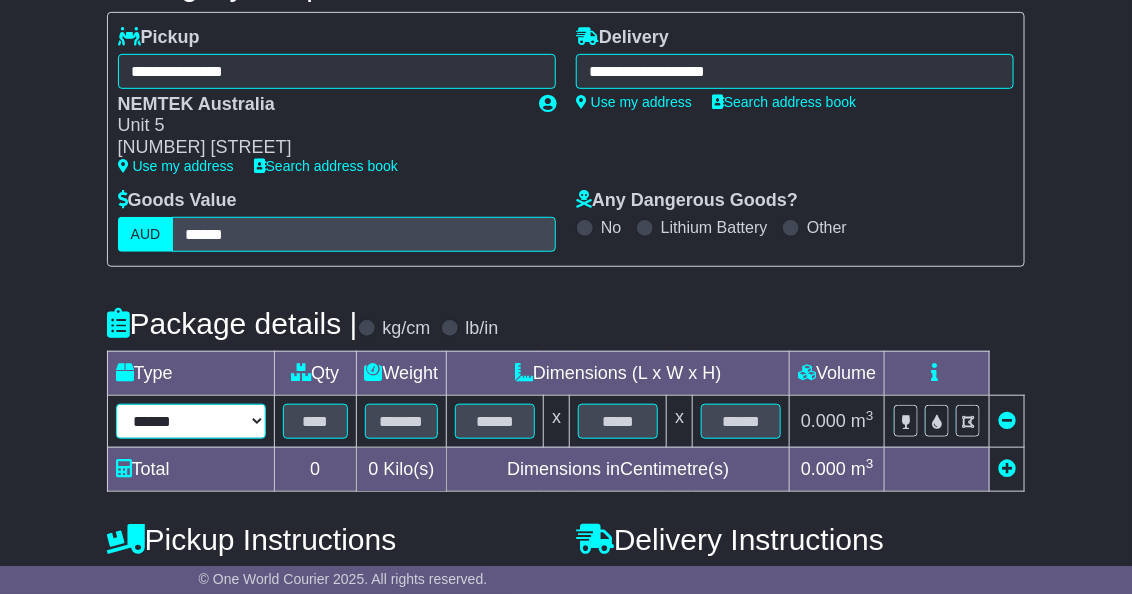 select on "*****" 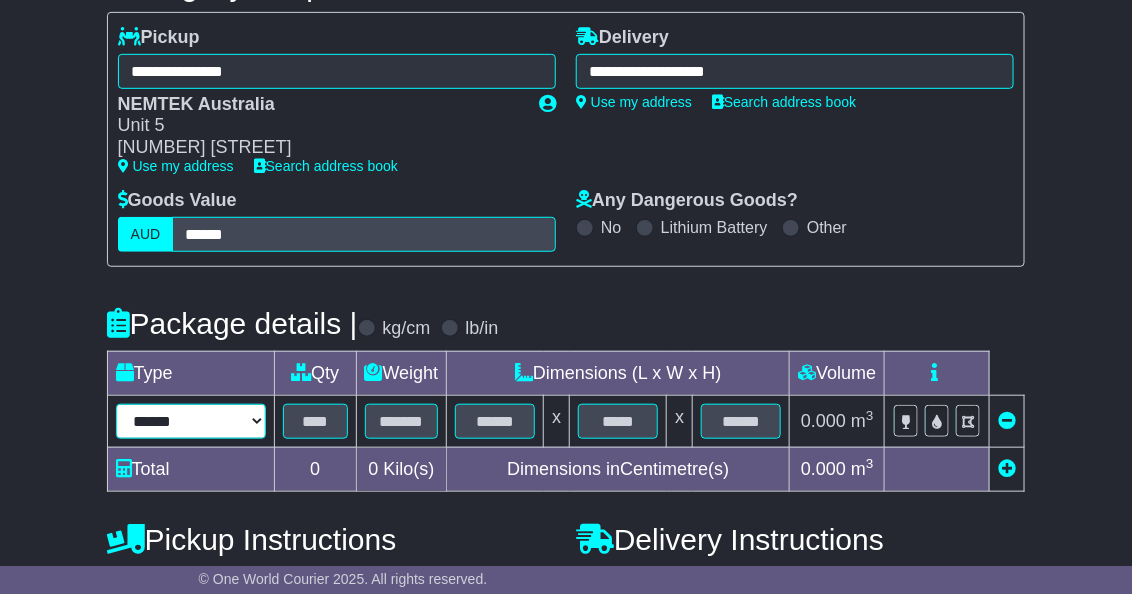 click on "****** ****** *** ******** ***** **** **** ****** *** *******" at bounding box center (191, 421) 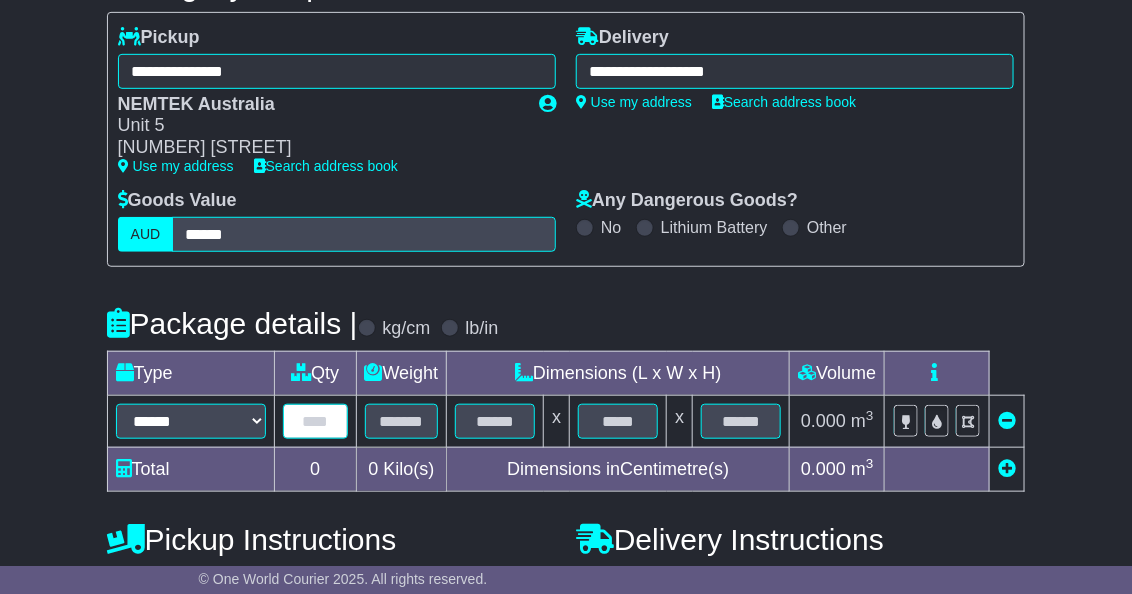 click at bounding box center [315, 421] 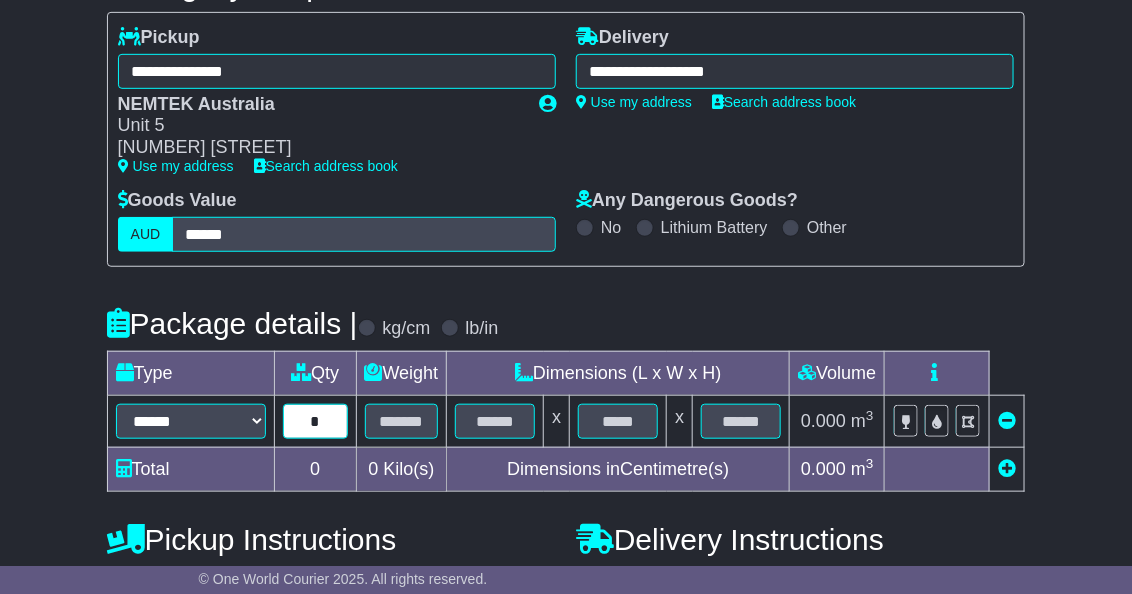 type on "*" 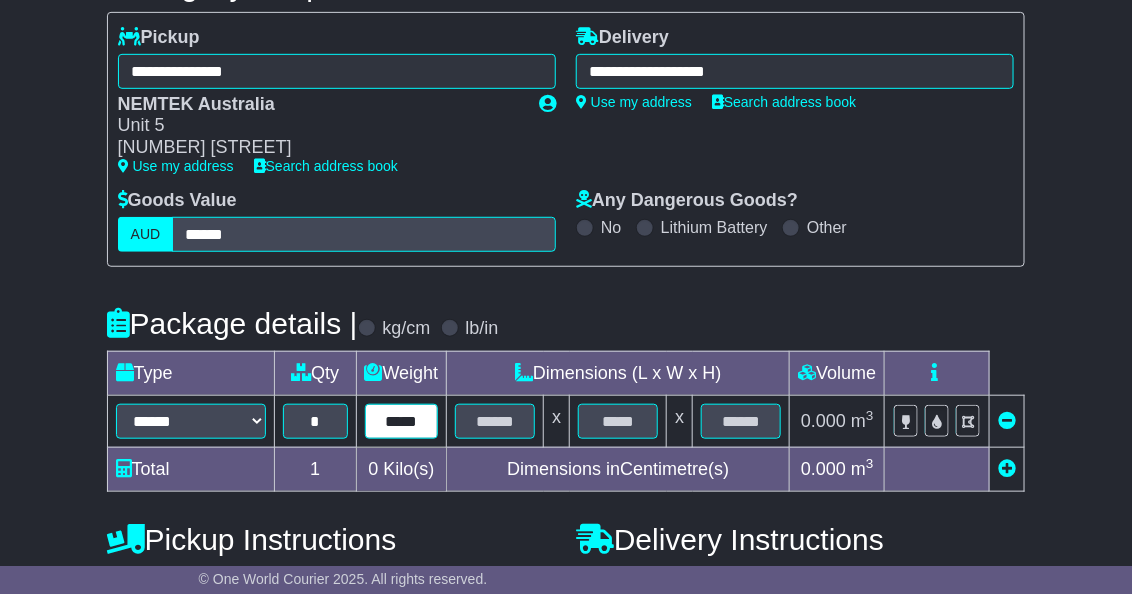 type on "*****" 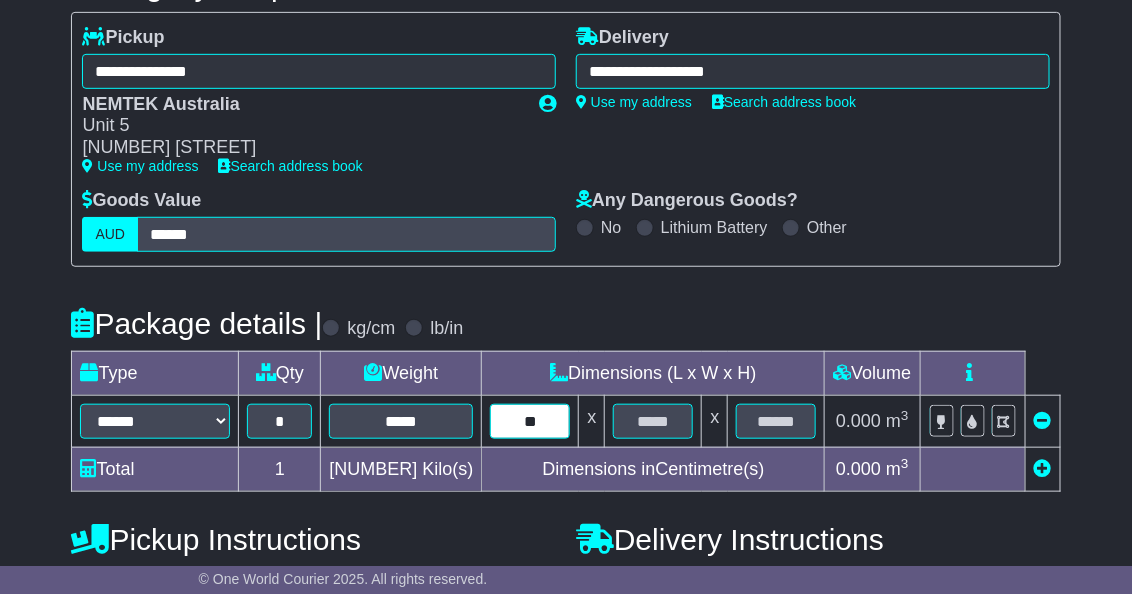 type on "**" 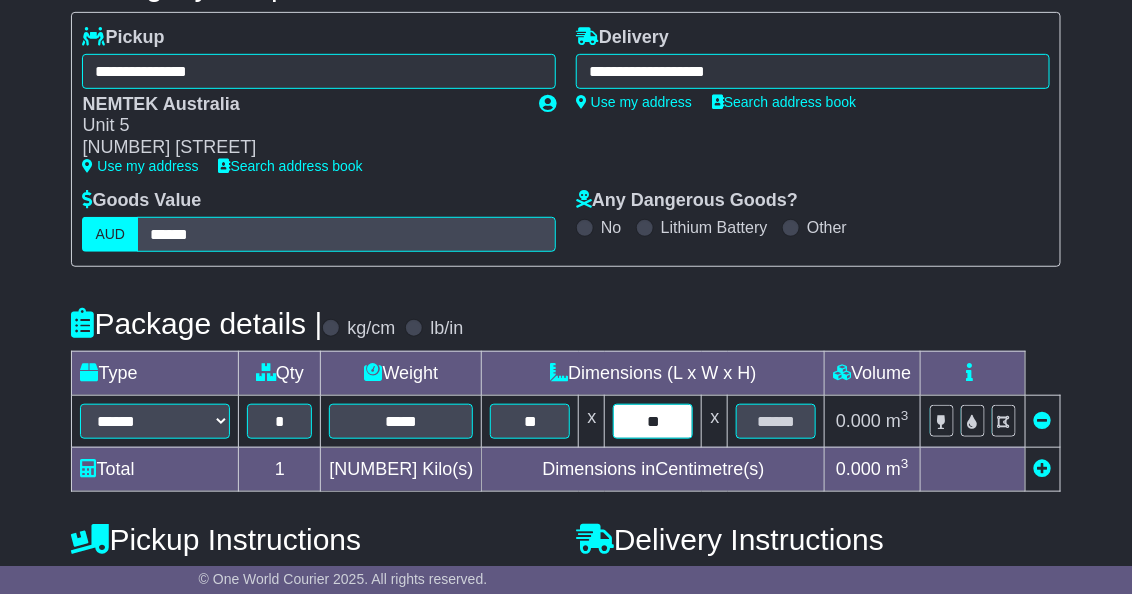 type on "**" 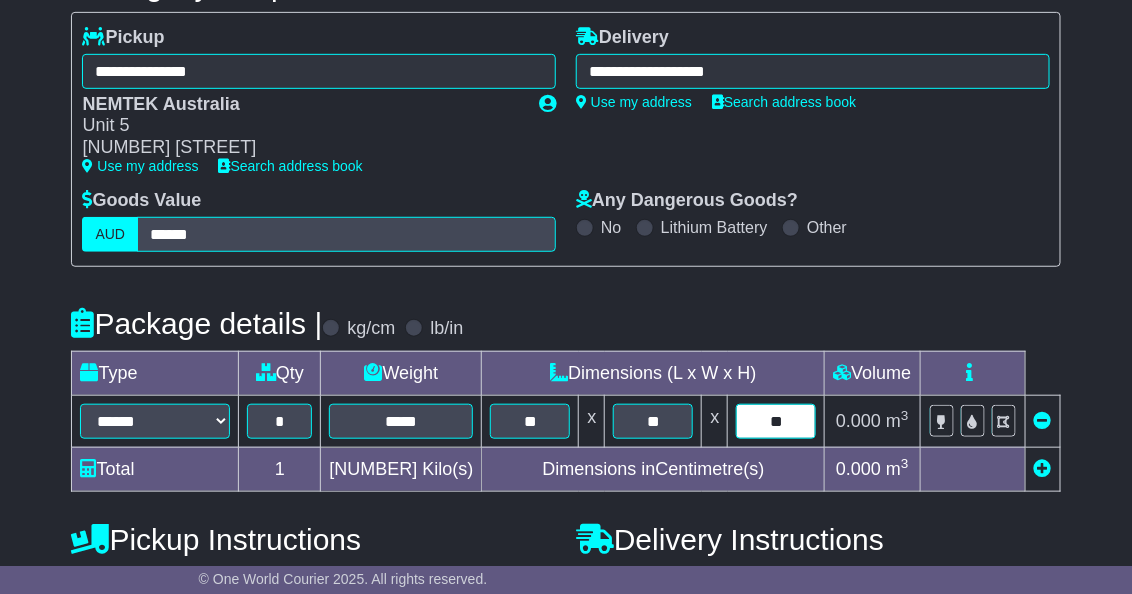 type on "**" 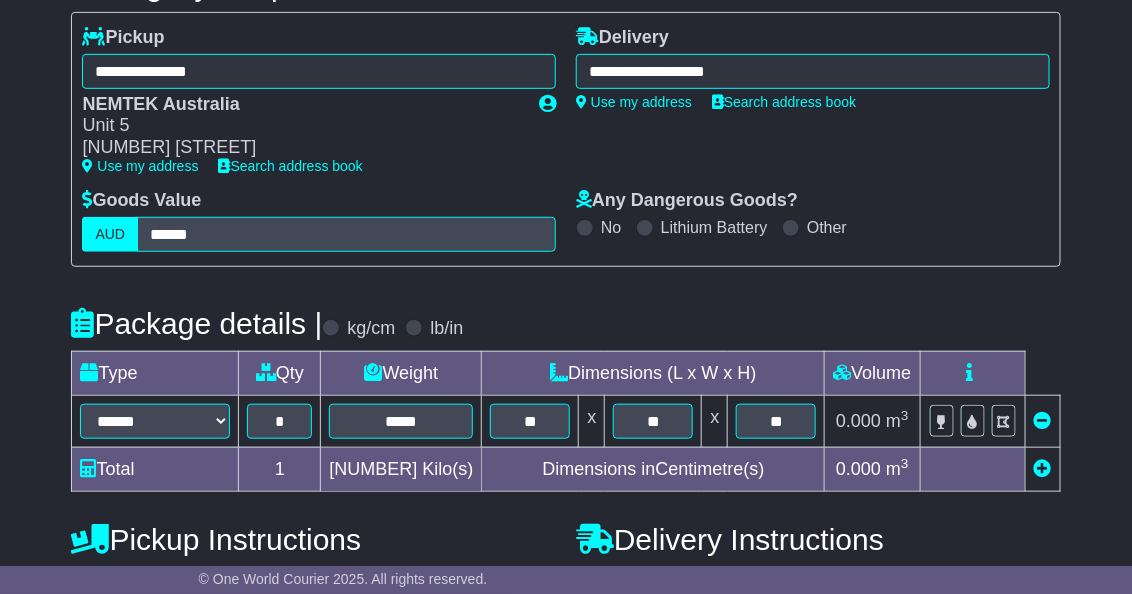 scroll, scrollTop: 774, scrollLeft: 0, axis: vertical 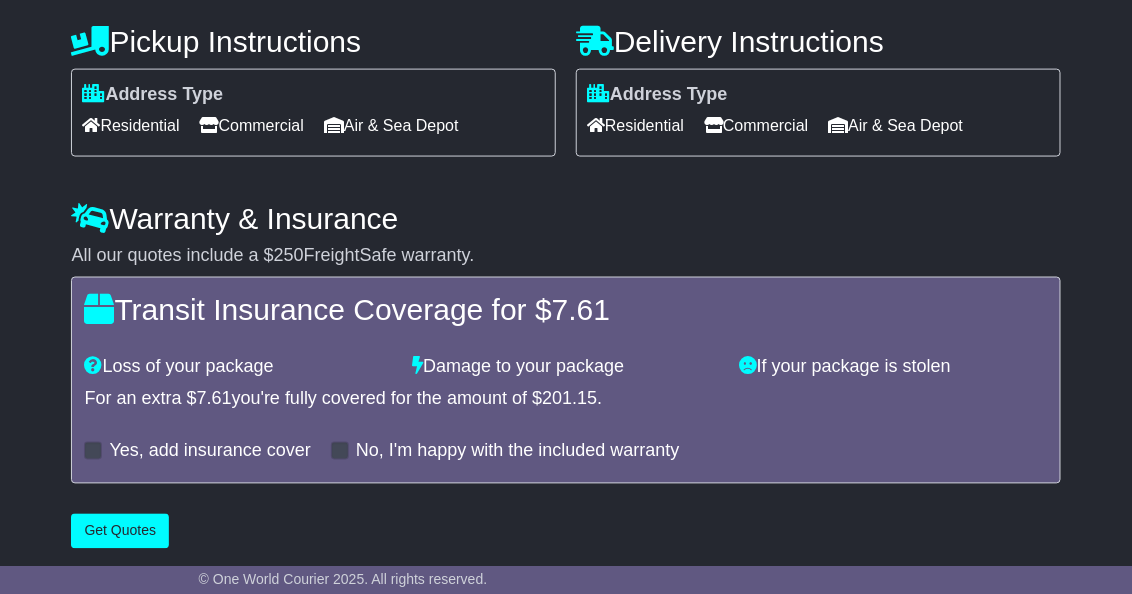click on "Commercial" at bounding box center (756, 125) 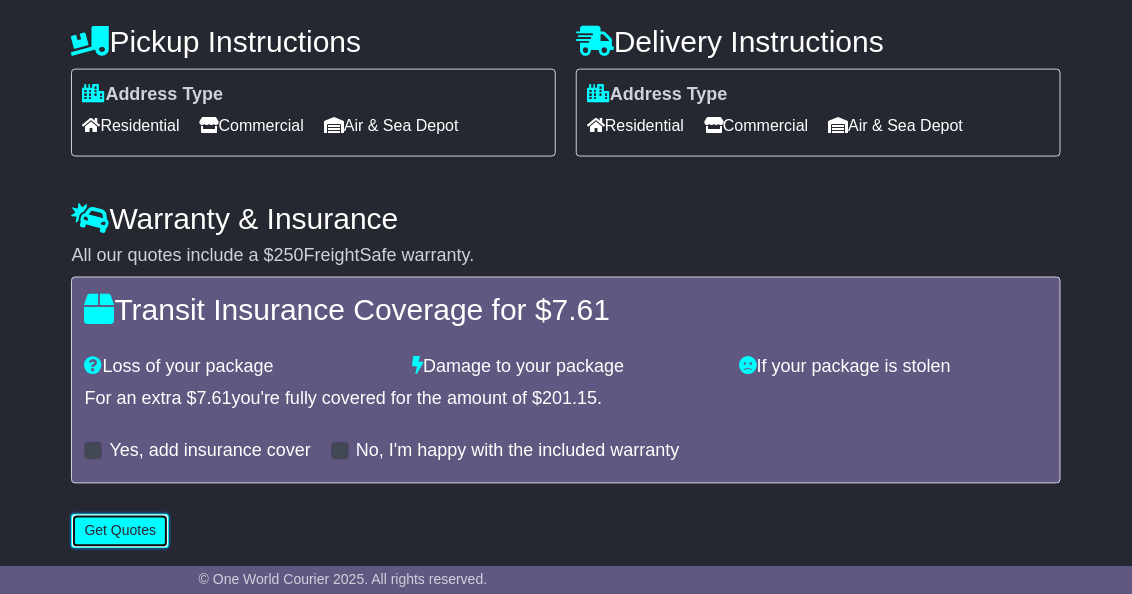click on "Get Quotes" at bounding box center (120, 531) 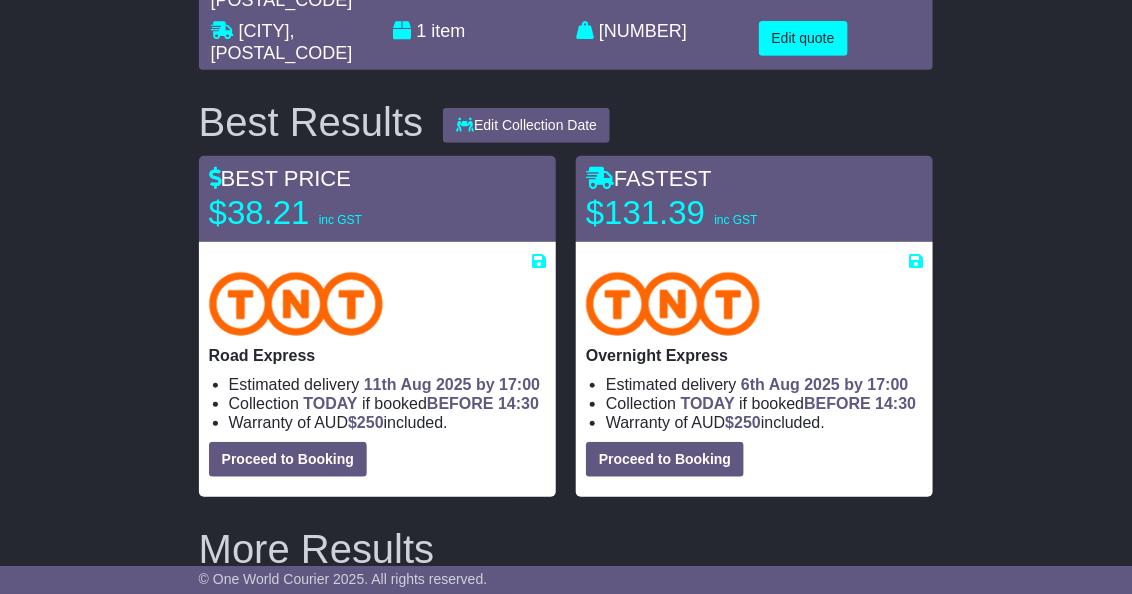 scroll, scrollTop: 251, scrollLeft: 0, axis: vertical 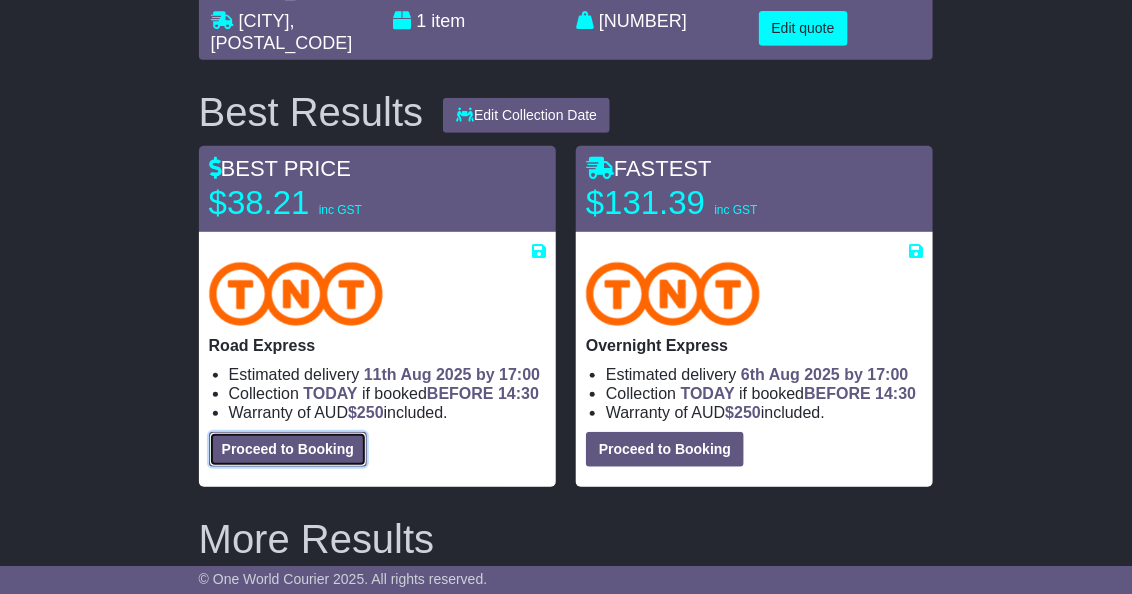 click on "Proceed to Booking" at bounding box center (288, 449) 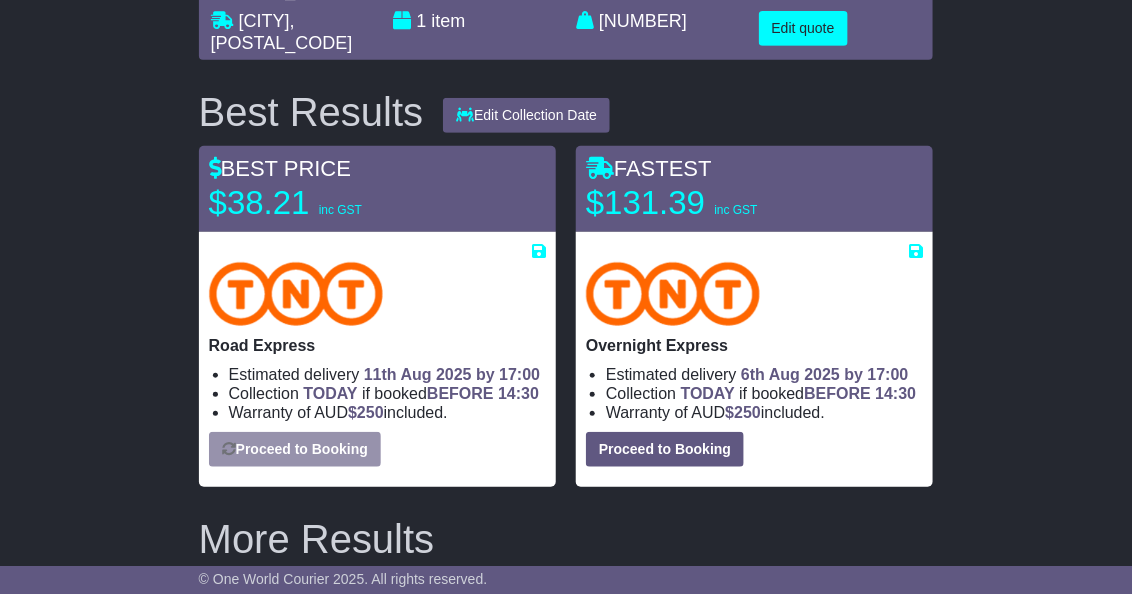 select on "**********" 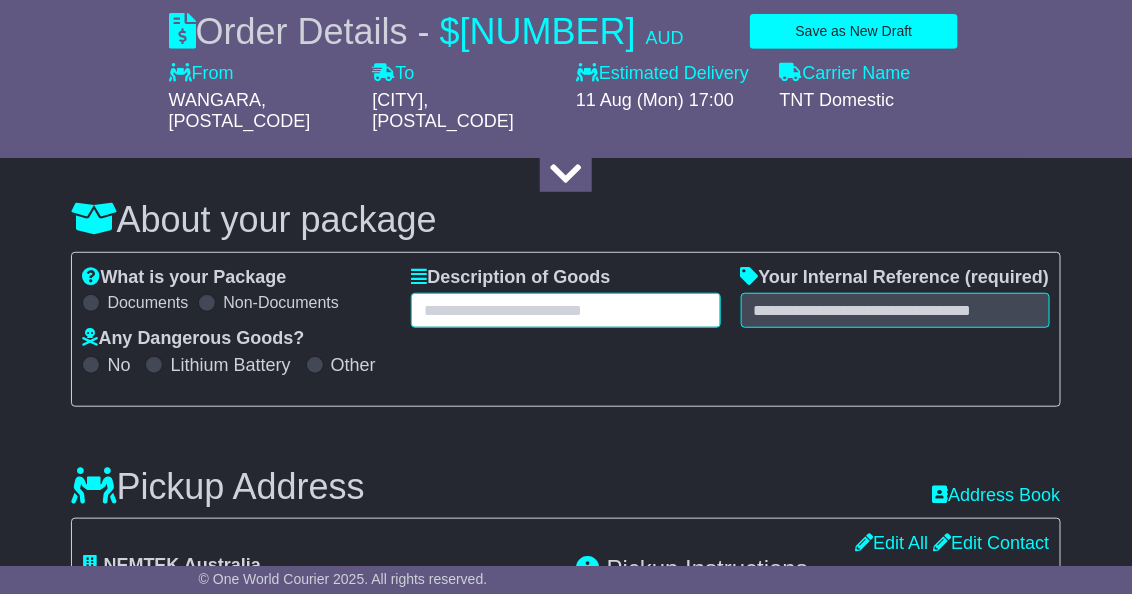 click at bounding box center [565, 310] 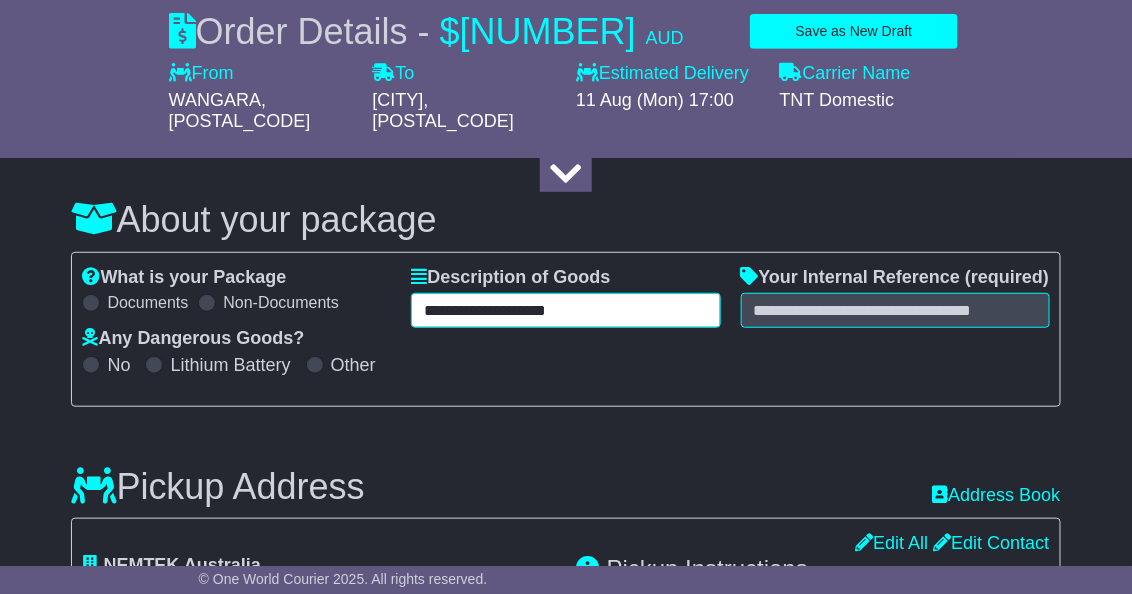 type on "**********" 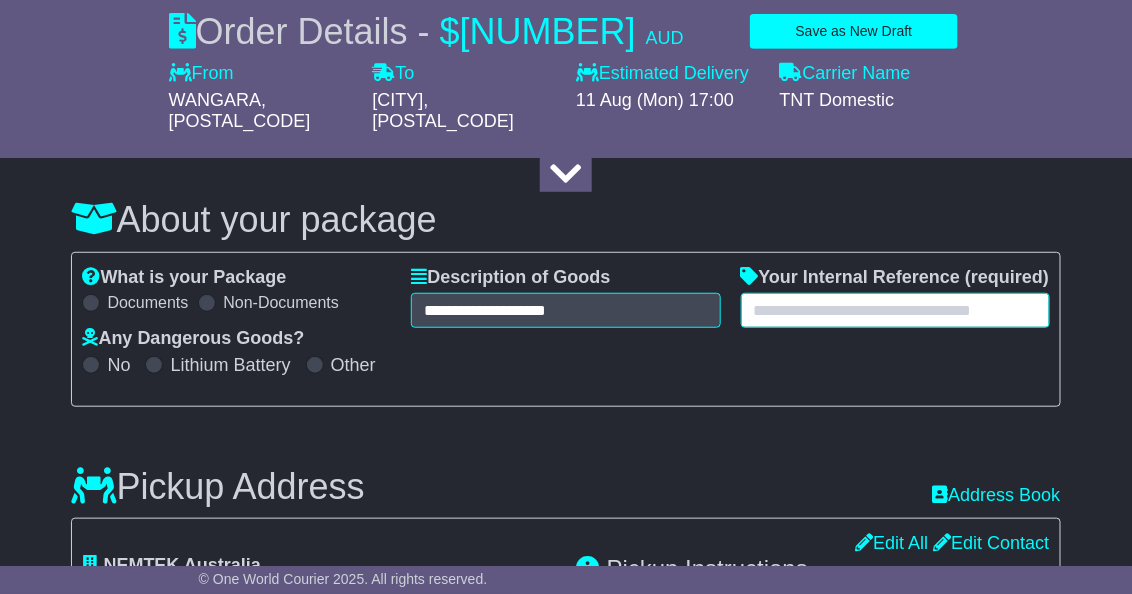 click at bounding box center [895, 310] 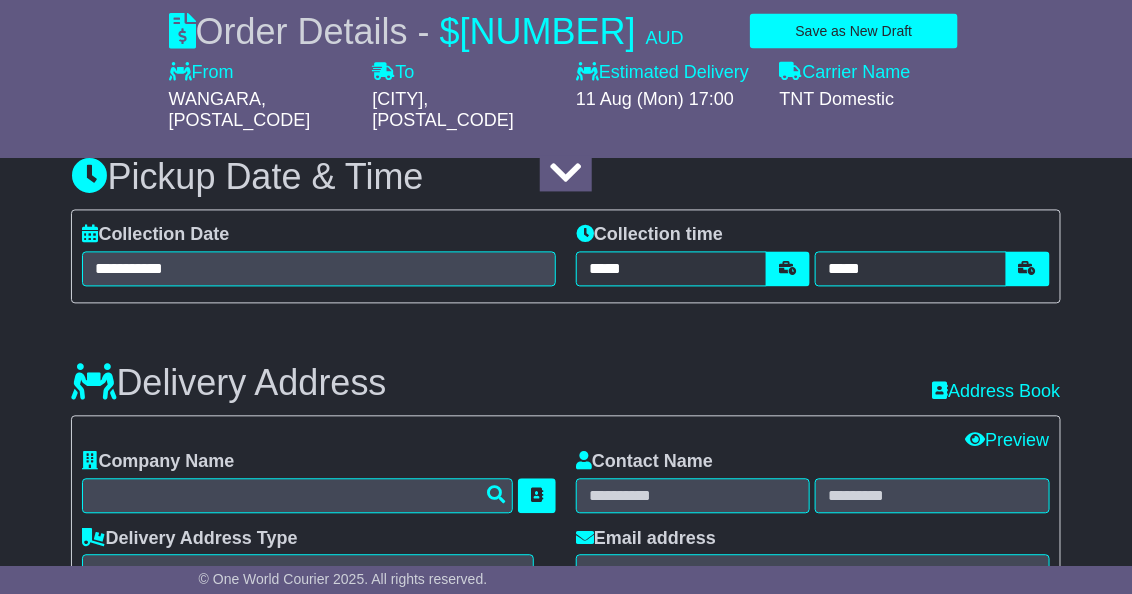 scroll, scrollTop: 1003, scrollLeft: 0, axis: vertical 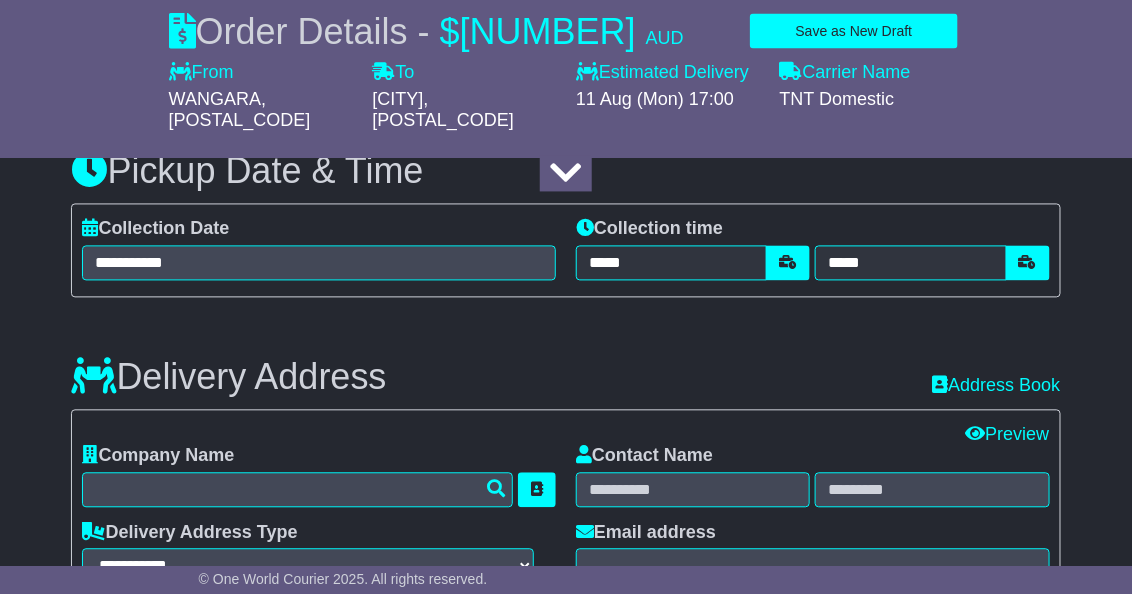 type on "**********" 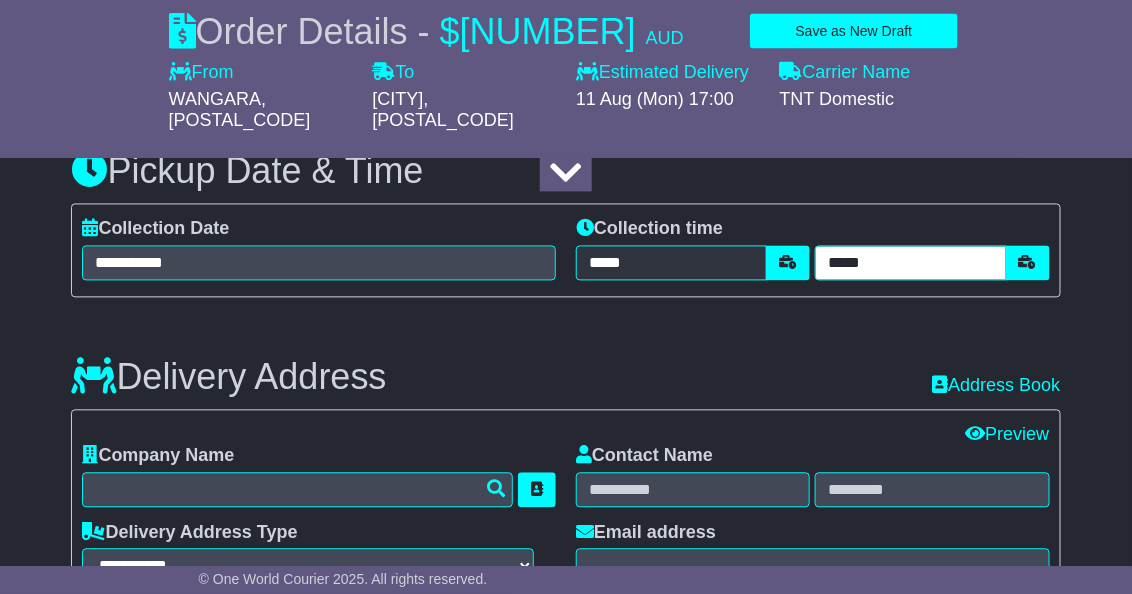 click on "*****" at bounding box center [910, 263] 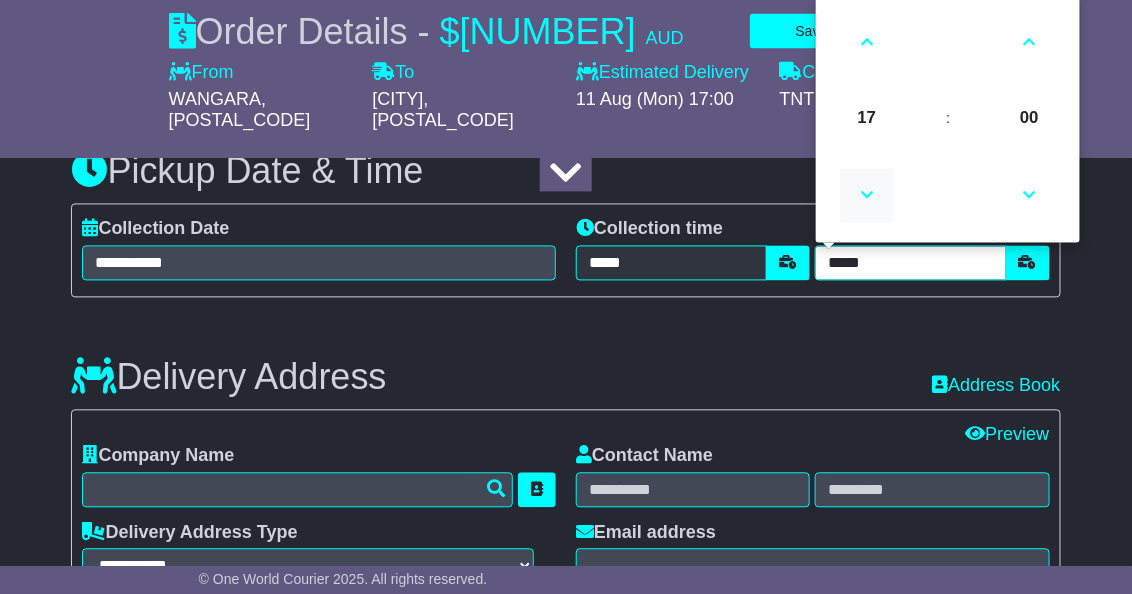 click at bounding box center (867, 196) 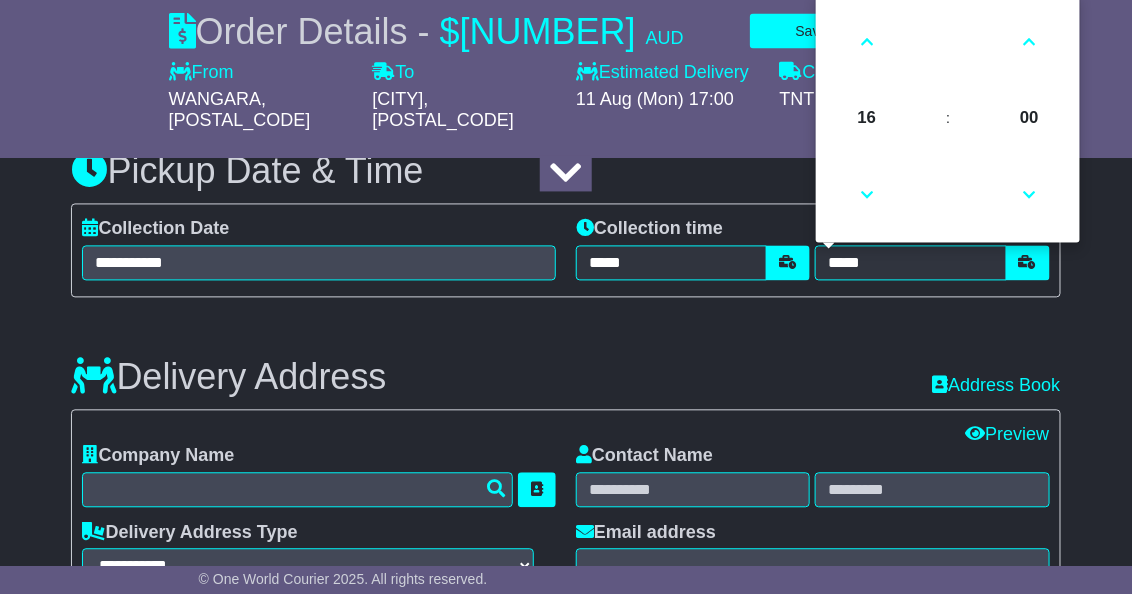 click on "*****
***** ***** ***** ***** ***** ***** ***** ***** ***** ***** ***** ***** ***** ***** ***** ***** ***** ***** ***** ***** ***** ***** ***** ***** ***** ***** ***** ***** ***** ***** ***** ***** ***** ***** ***** ***** ***** ***** *****" at bounding box center [693, 265] 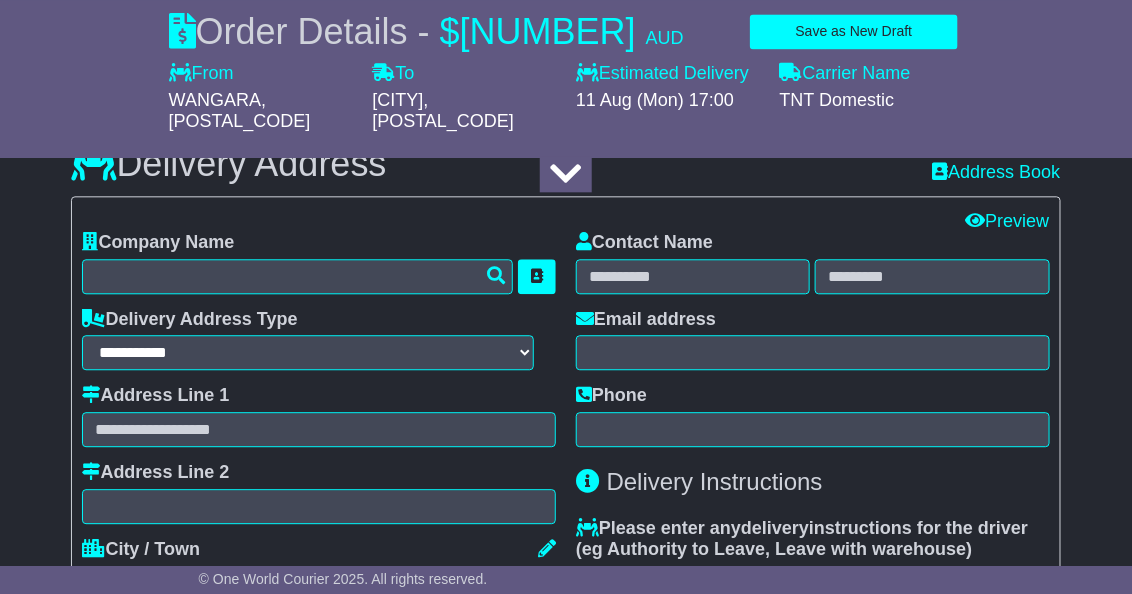 scroll, scrollTop: 1221, scrollLeft: 0, axis: vertical 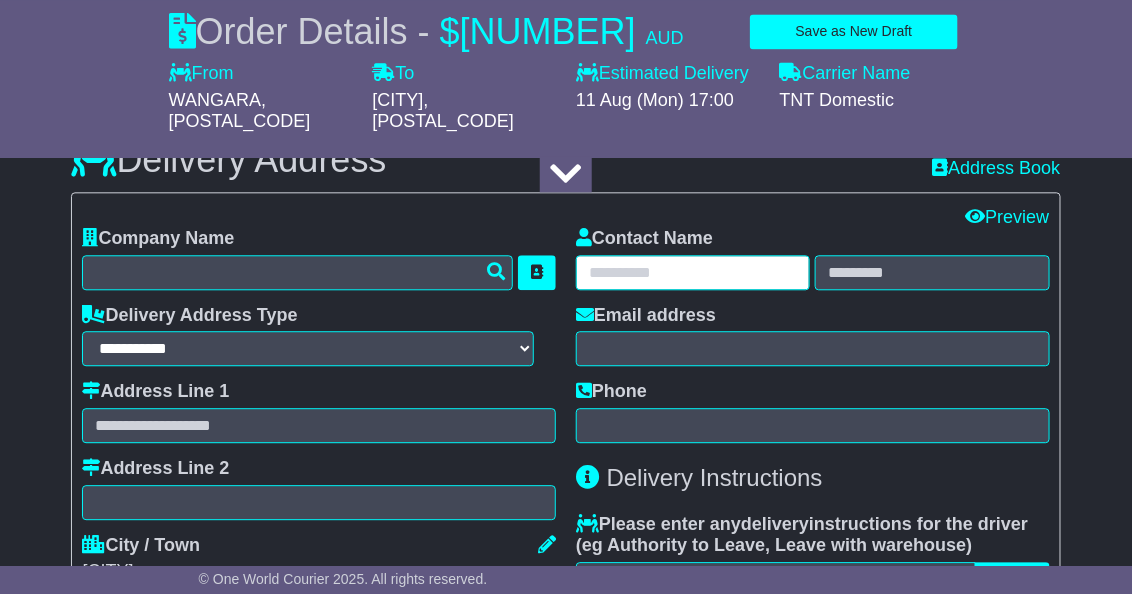 click at bounding box center (693, 272) 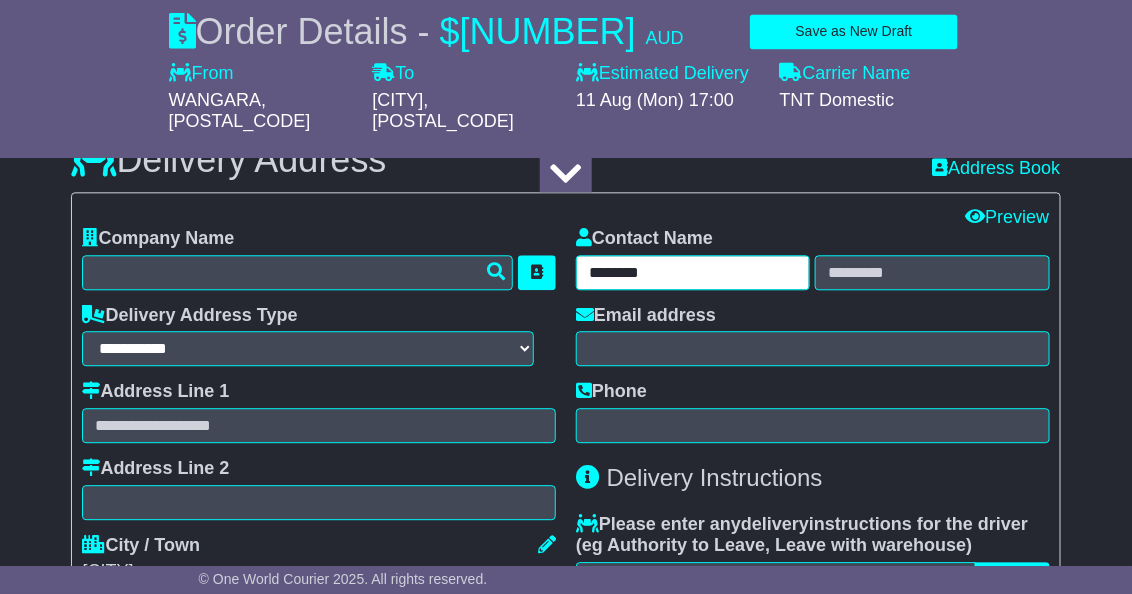 type on "*******" 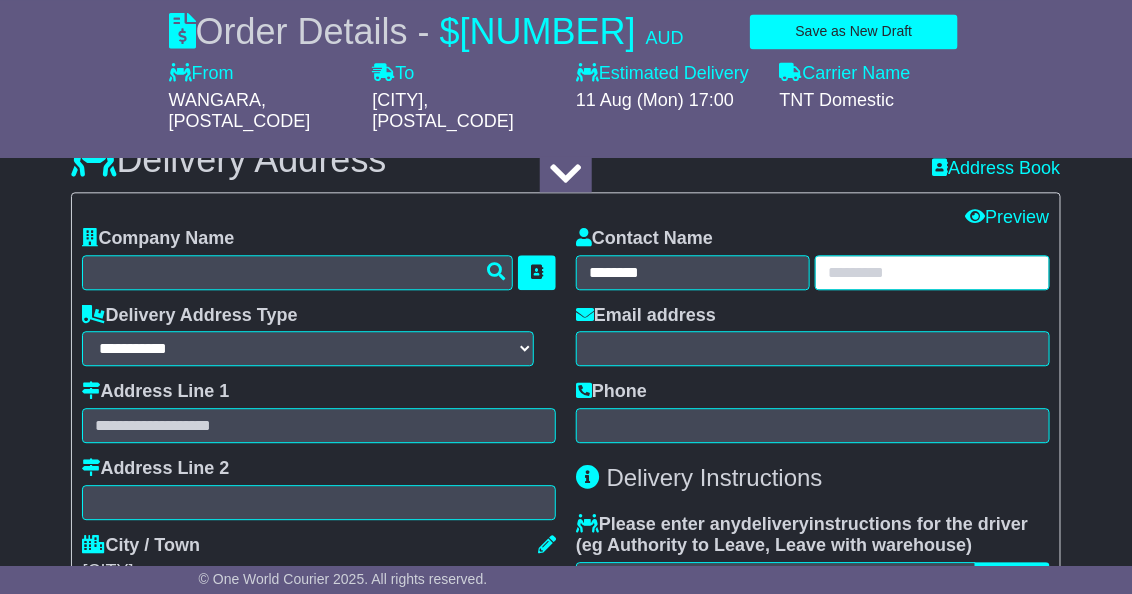 click at bounding box center (932, 272) 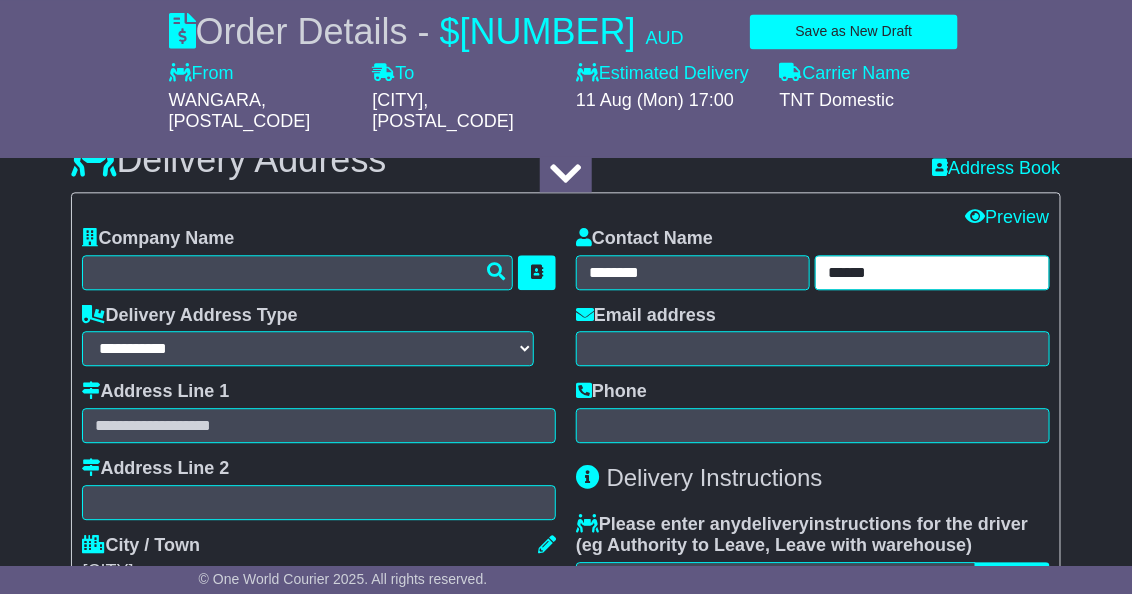 type on "******" 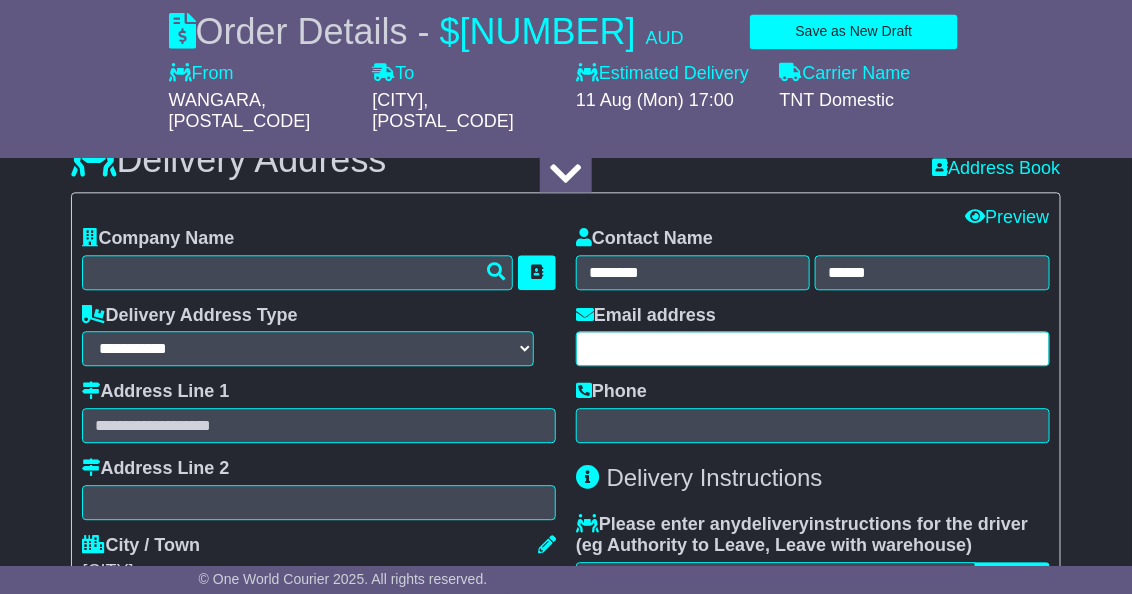 click at bounding box center (813, 348) 